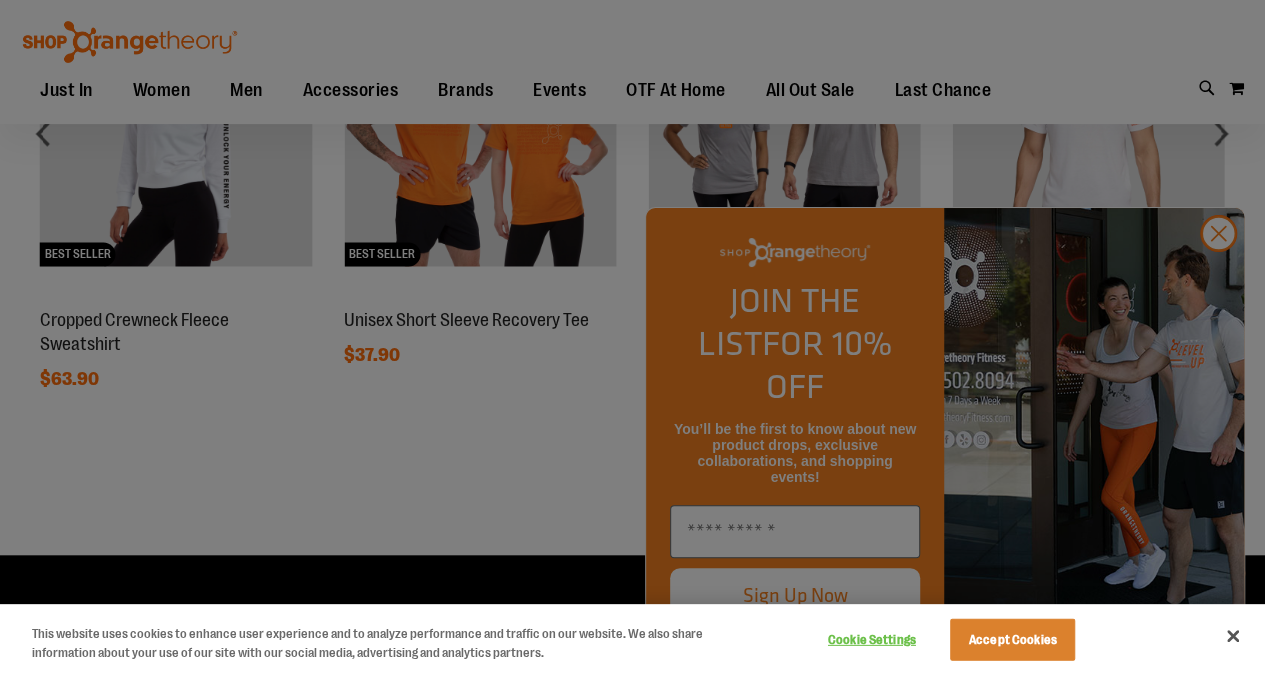 scroll, scrollTop: 1926, scrollLeft: 0, axis: vertical 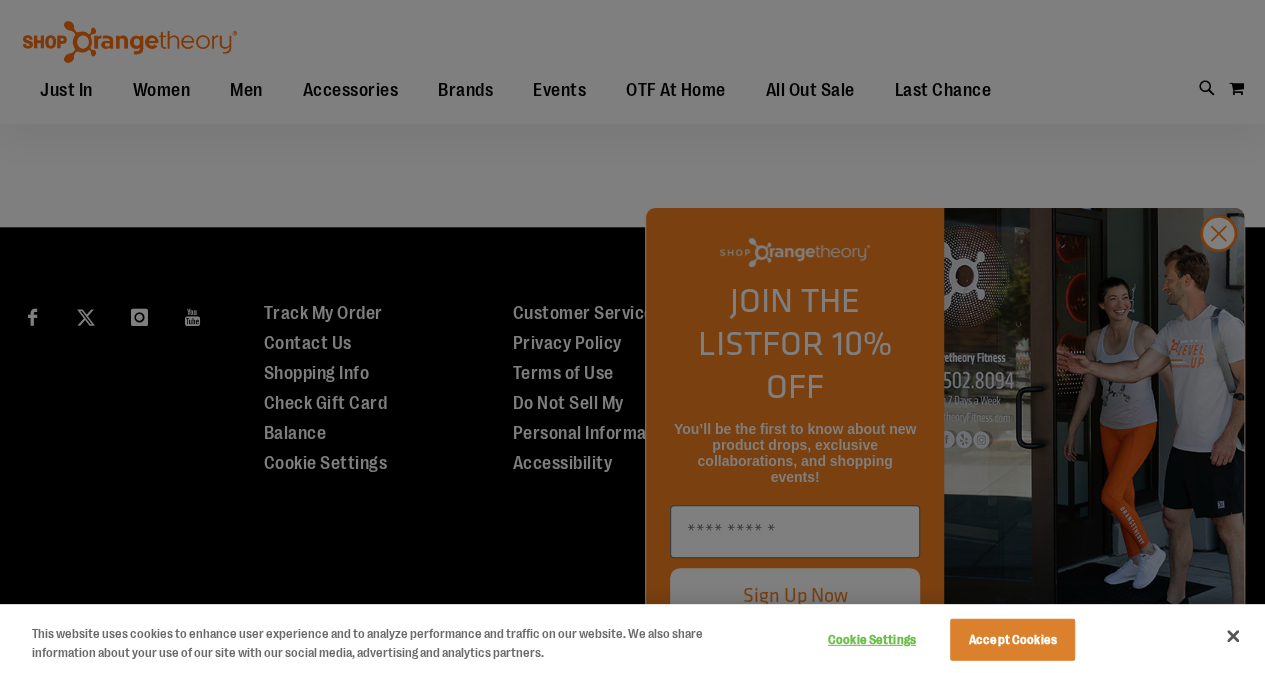 click at bounding box center (632, 336) 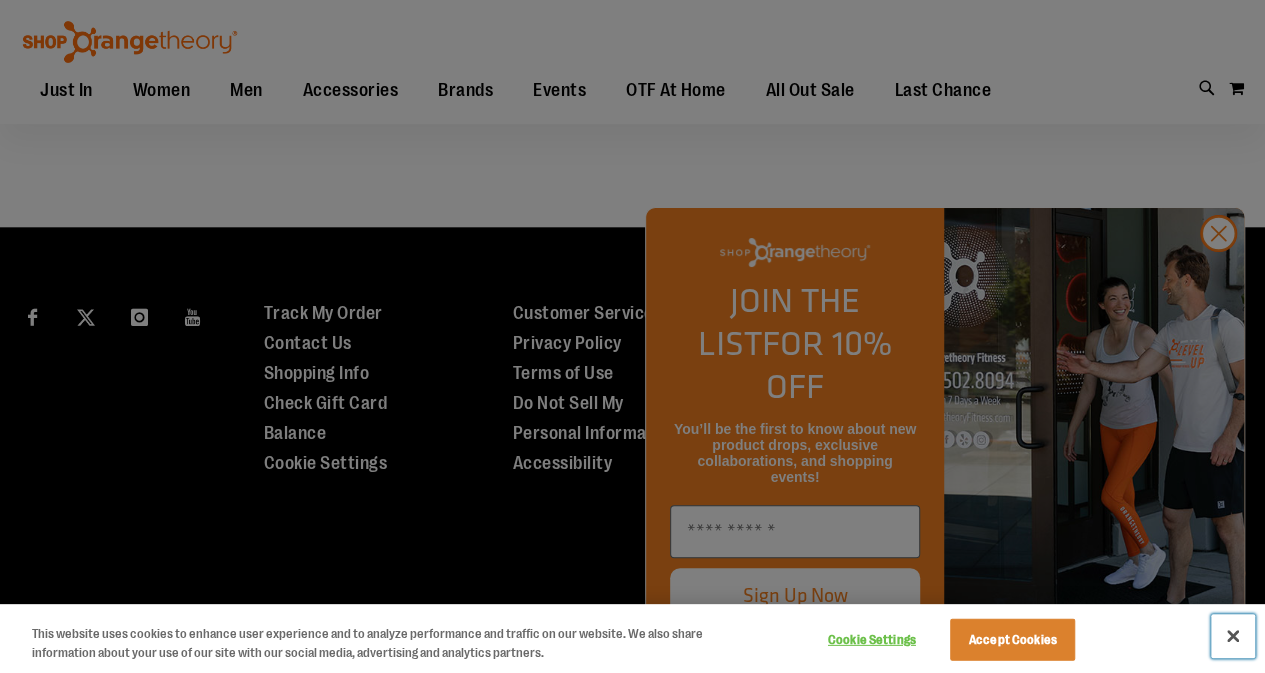 click at bounding box center [1233, 636] 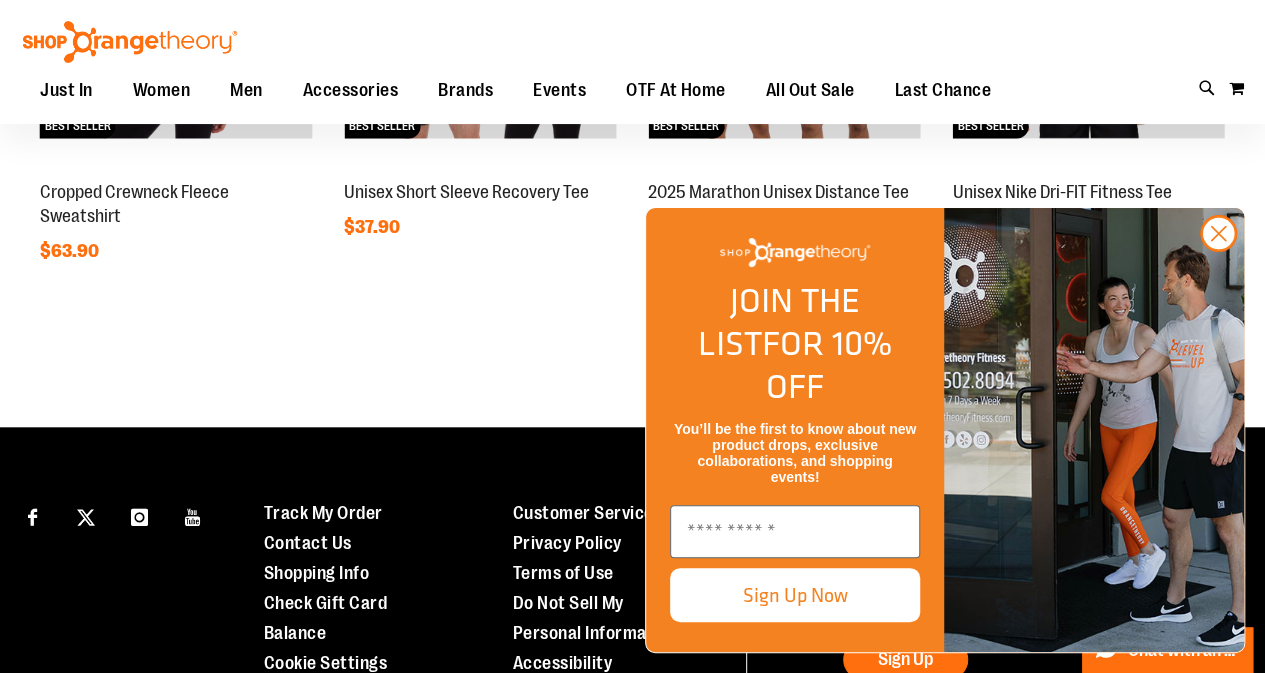 scroll, scrollTop: 1526, scrollLeft: 0, axis: vertical 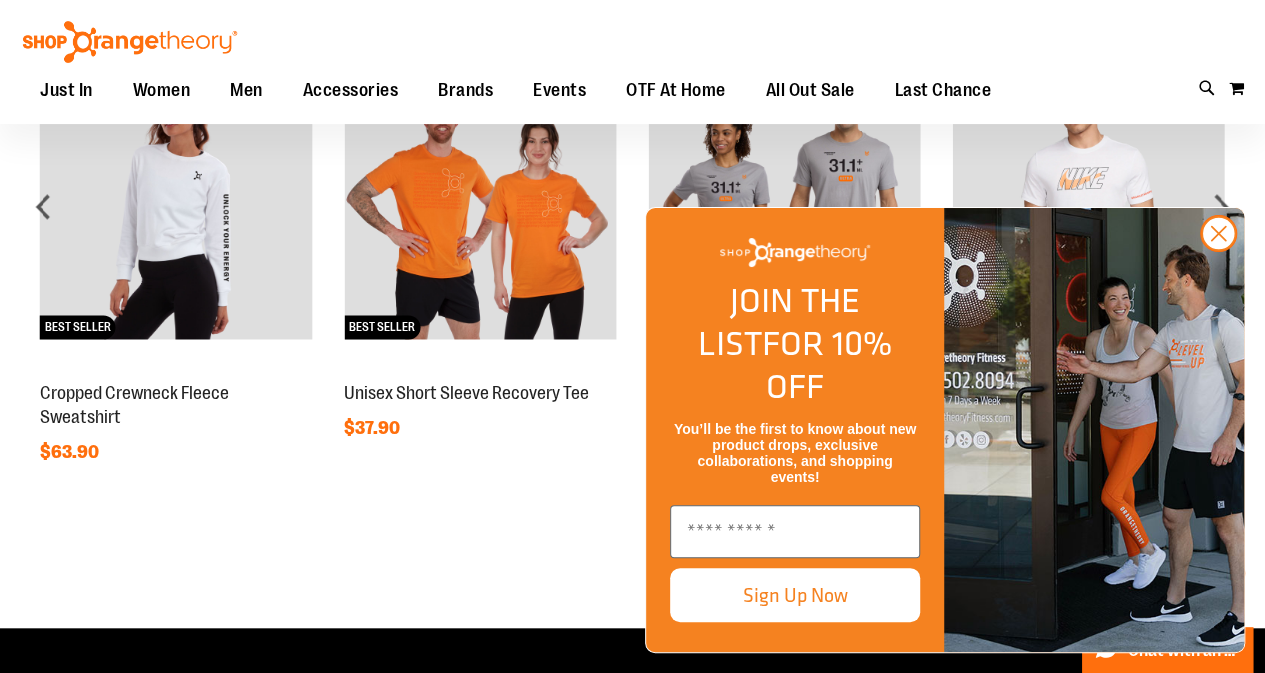 click 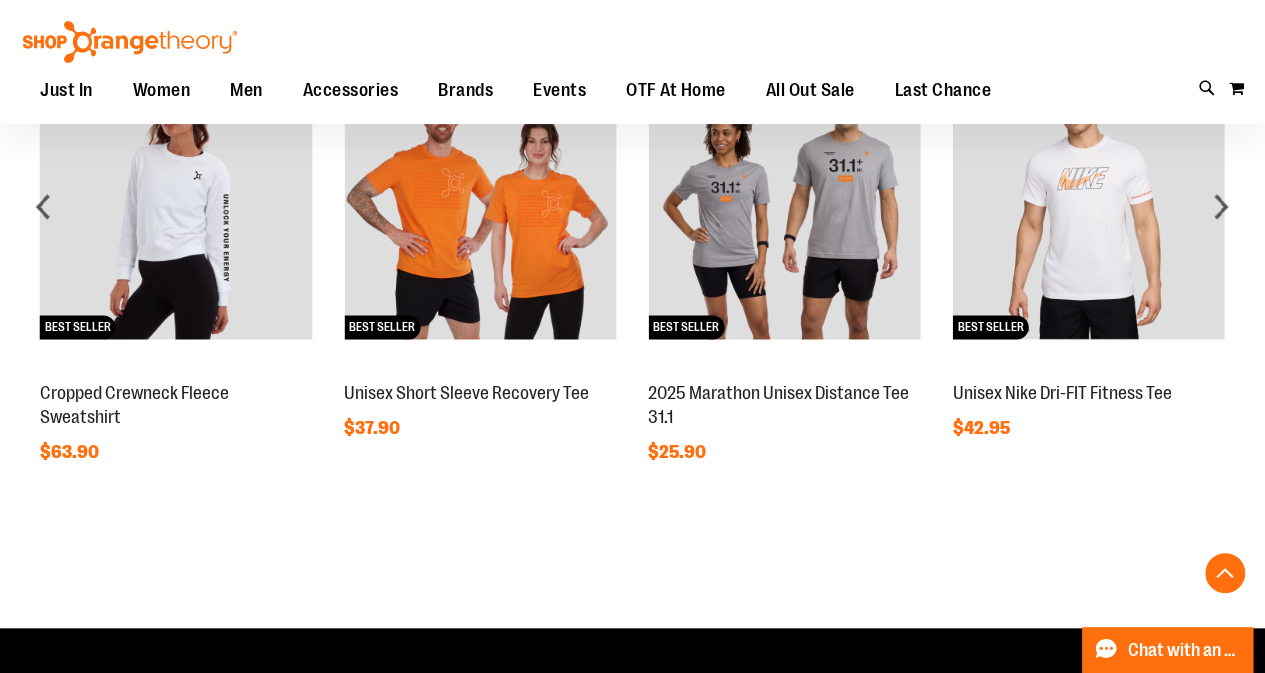 click on "OTF At Home" at bounding box center (676, 90) 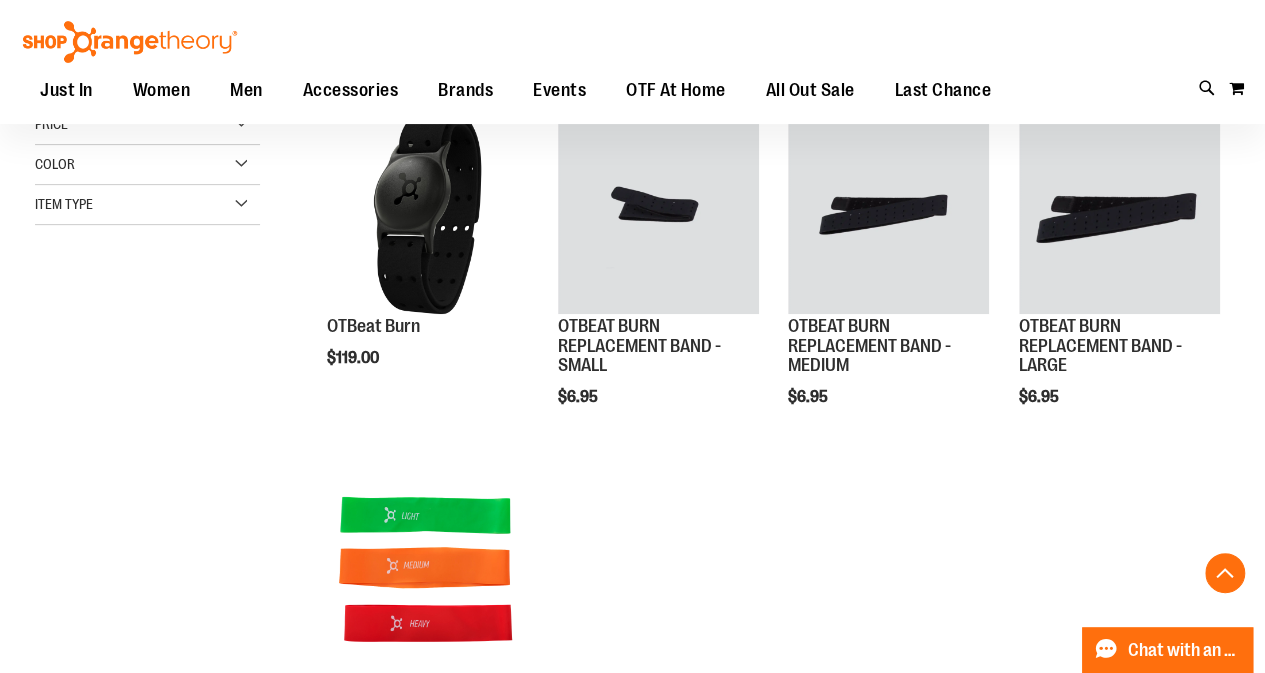 scroll, scrollTop: 266, scrollLeft: 0, axis: vertical 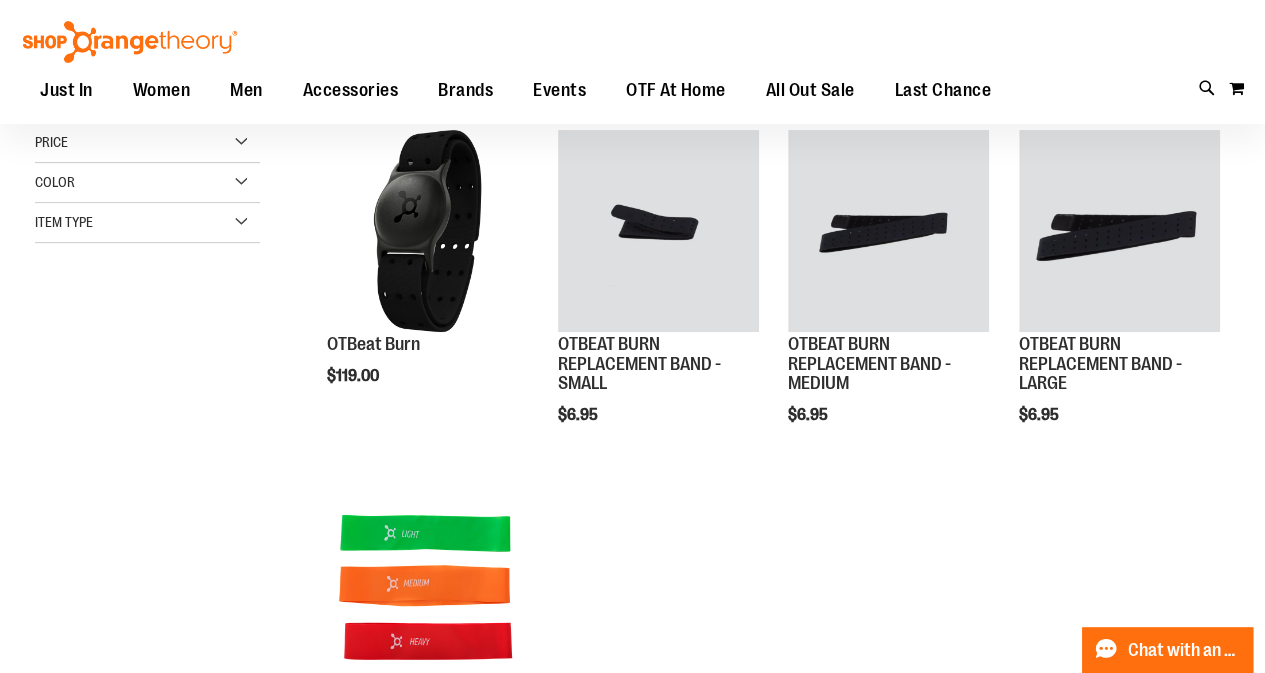 click on "Price" at bounding box center [147, 143] 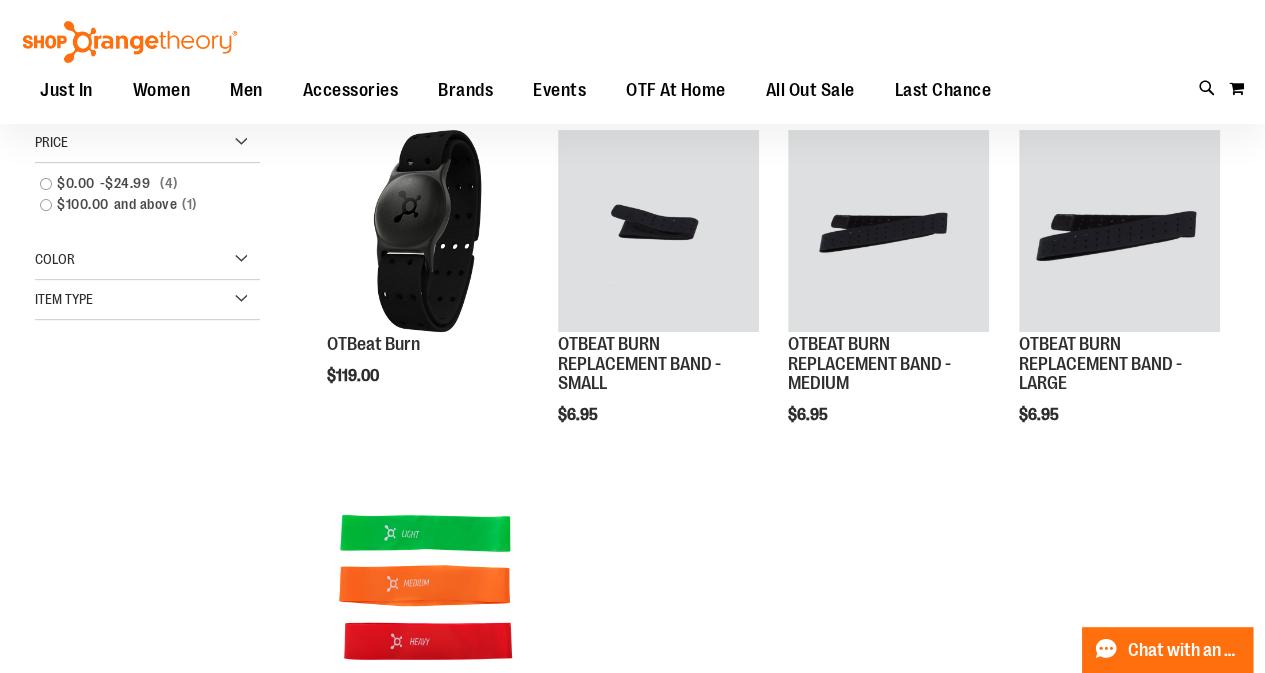 click on "4
items" at bounding box center [169, 183] 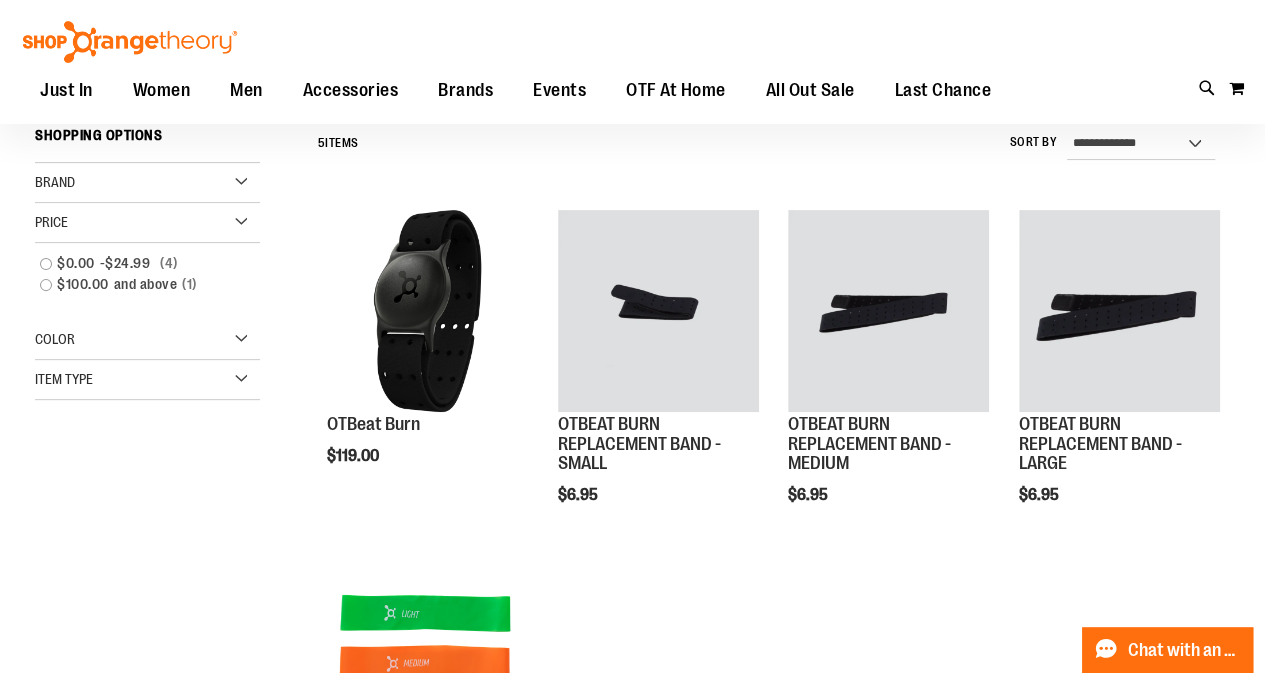scroll, scrollTop: 181, scrollLeft: 0, axis: vertical 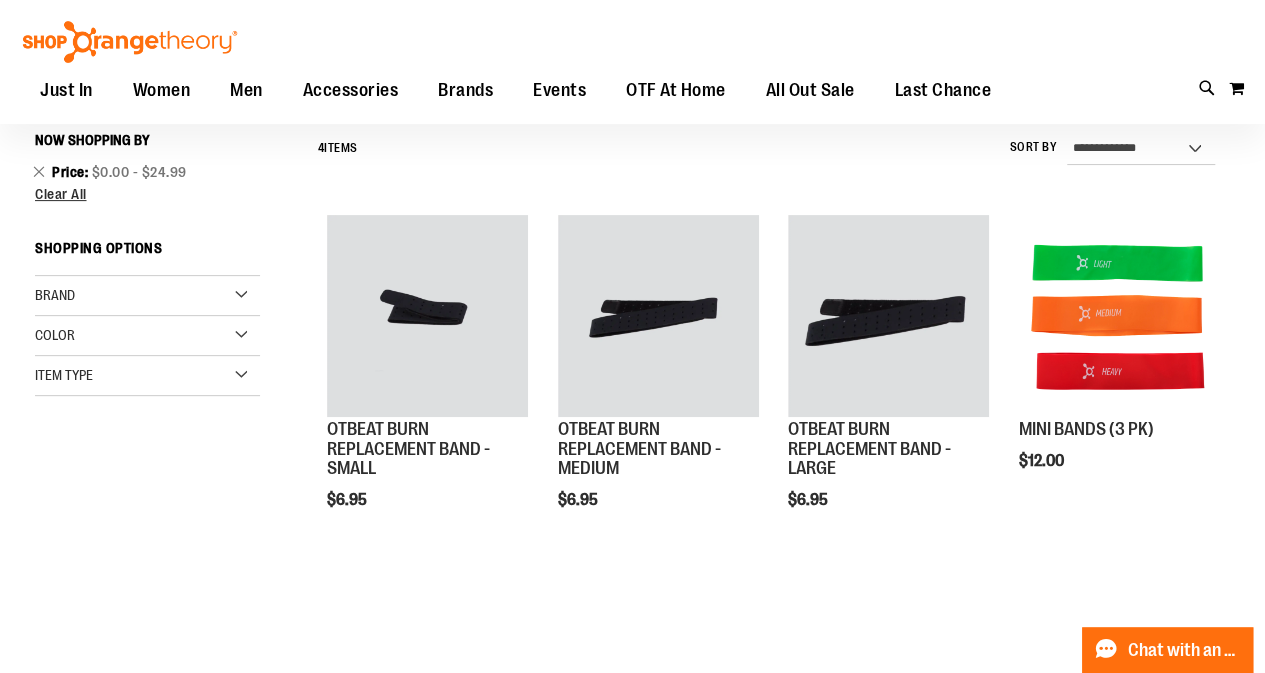 click on "Brand" at bounding box center [147, 296] 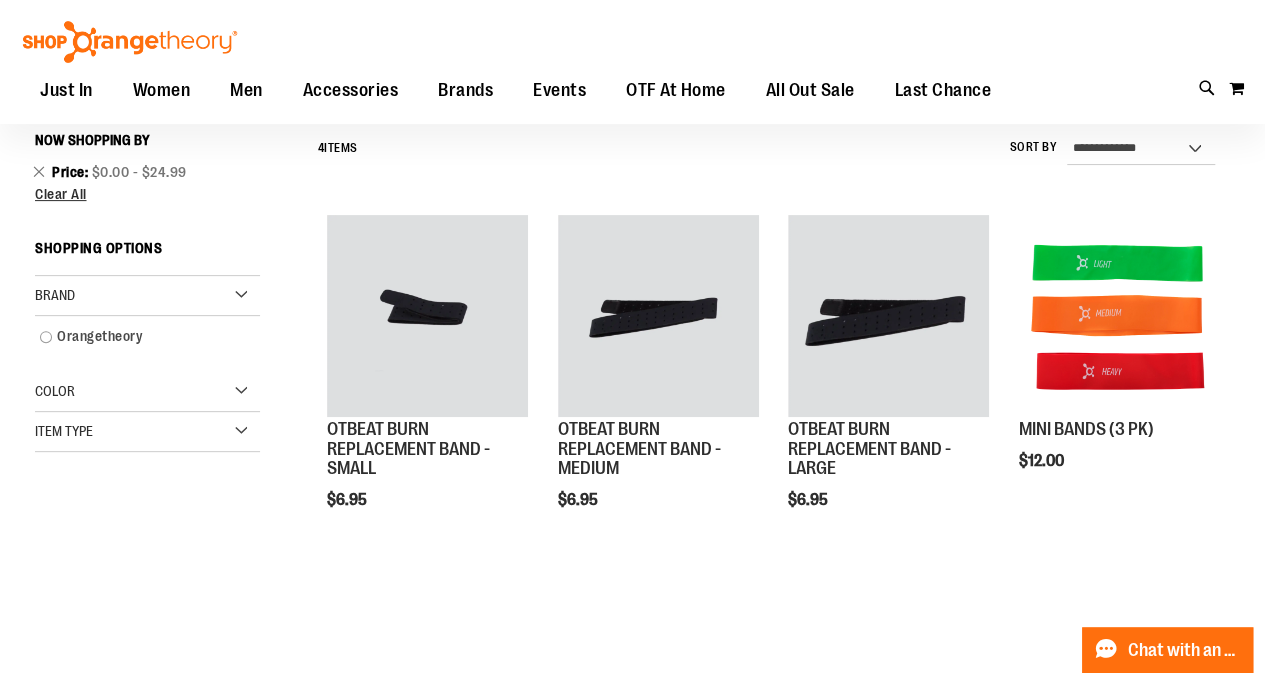 click on "Color" at bounding box center [147, 392] 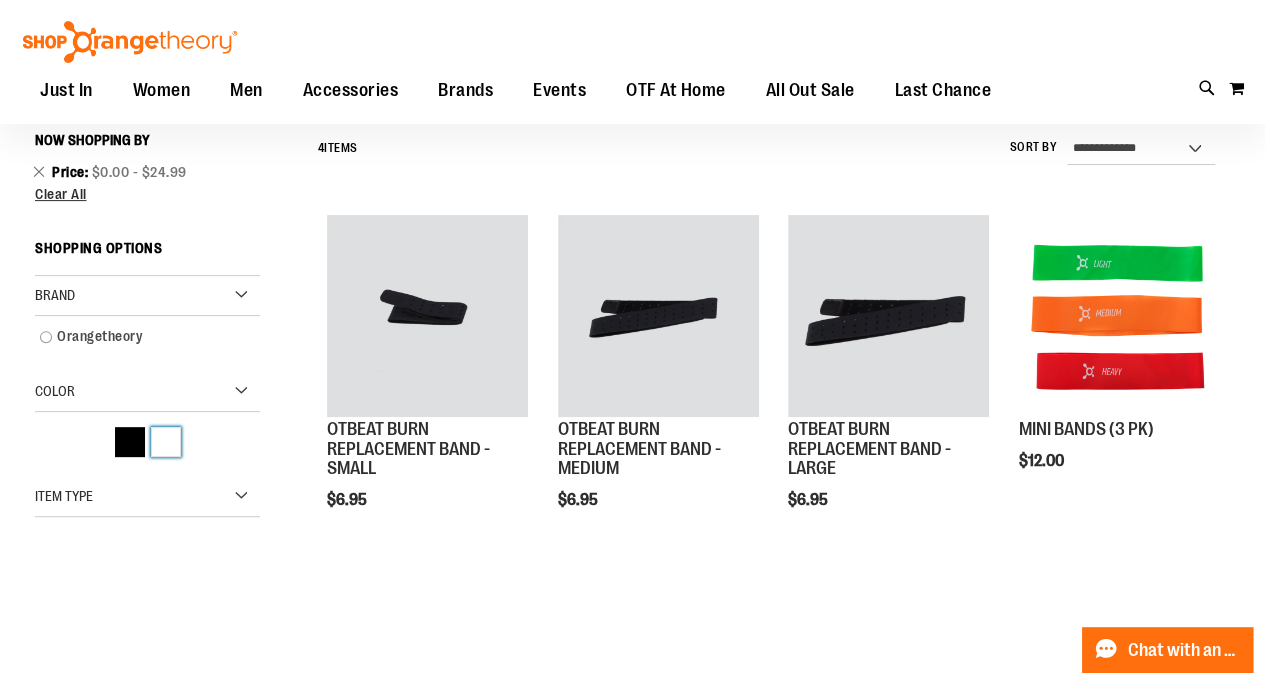 click at bounding box center [166, 442] 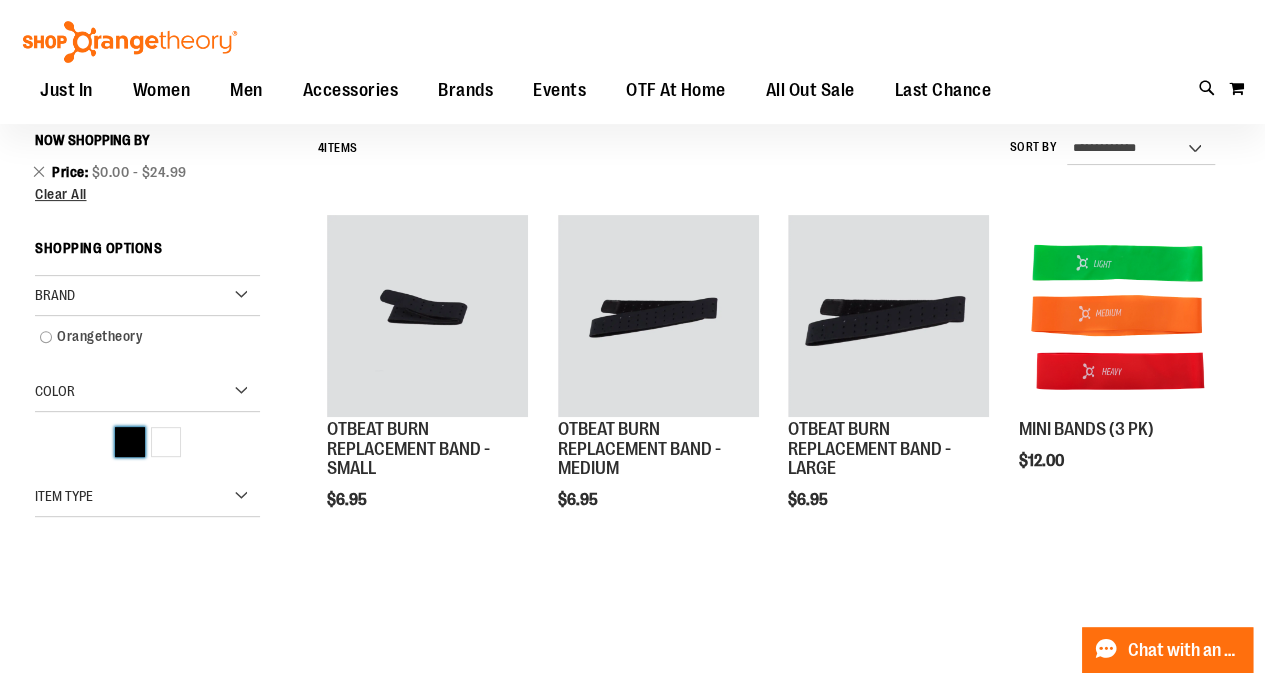 click at bounding box center (130, 442) 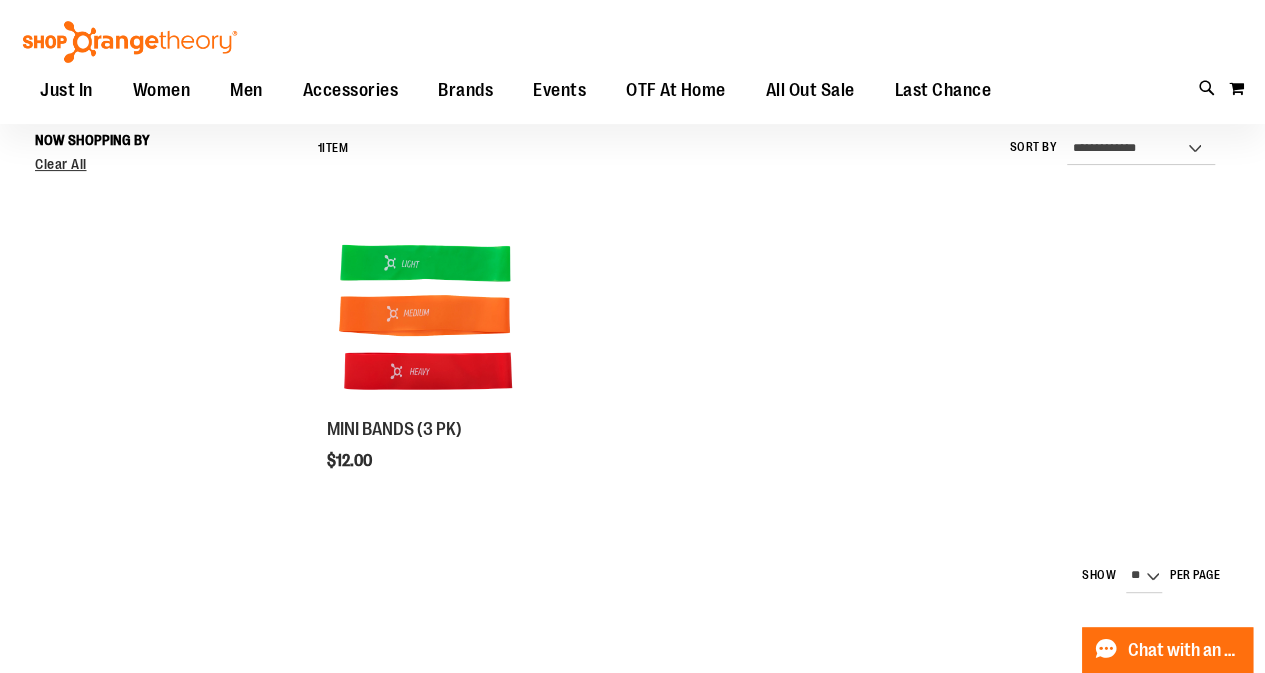 click on "**********" at bounding box center (632, 397) 